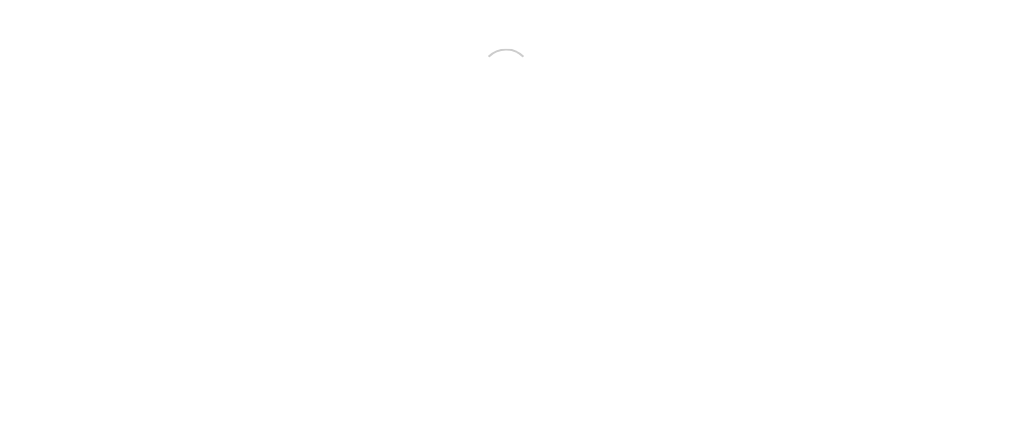 scroll, scrollTop: 0, scrollLeft: 0, axis: both 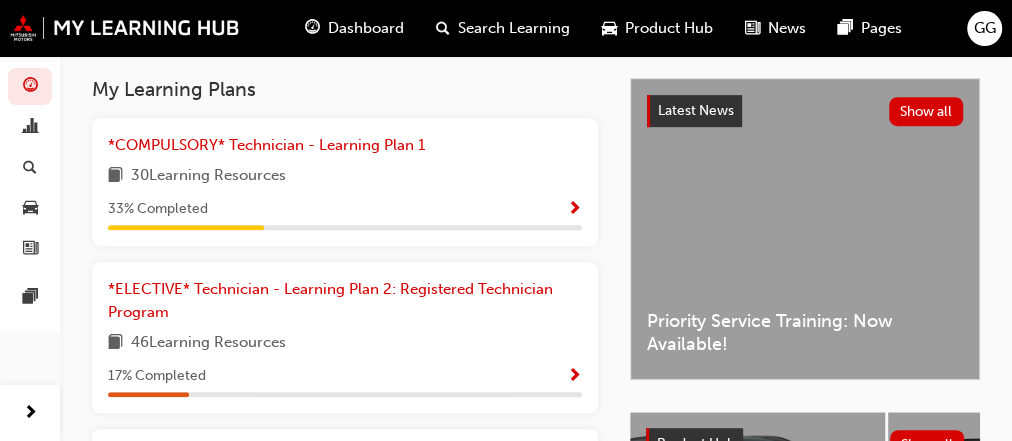 click at bounding box center (574, 377) 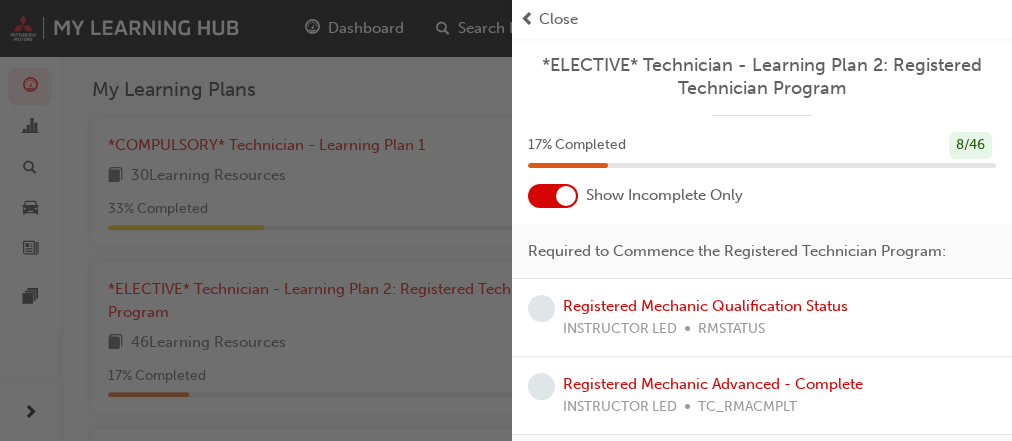 click at bounding box center (553, 196) 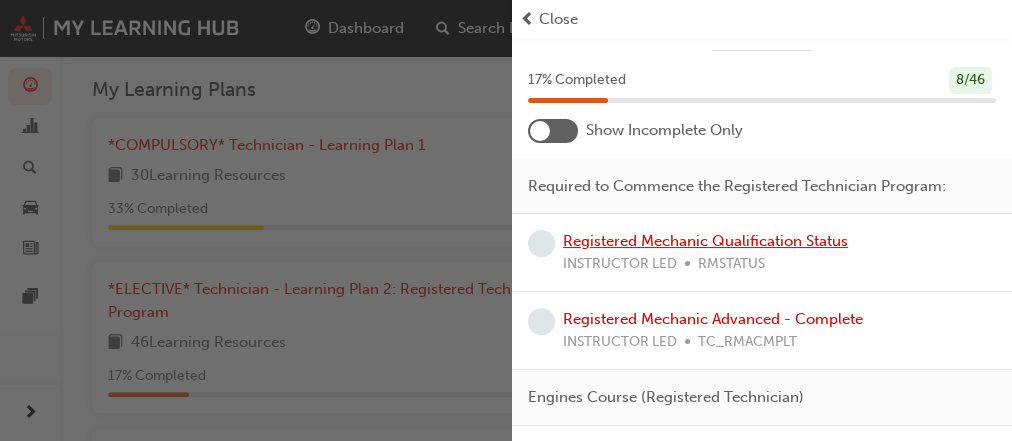 scroll, scrollTop: 66, scrollLeft: 0, axis: vertical 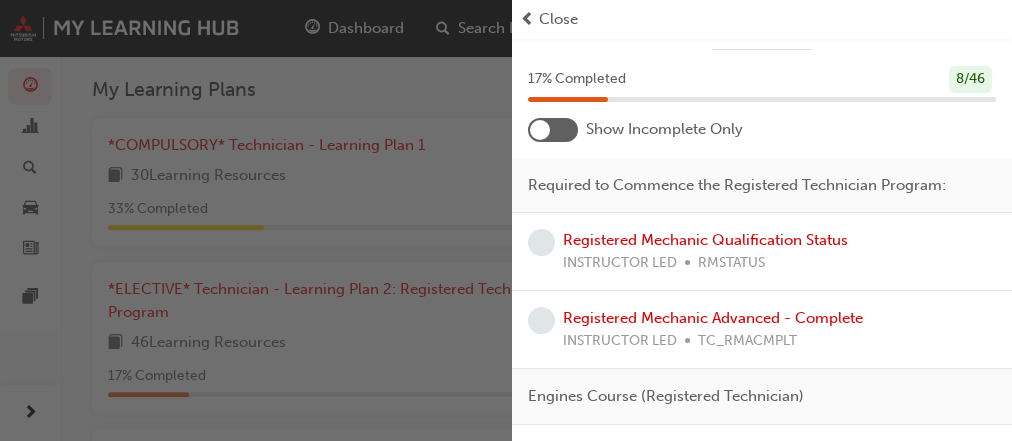 click at bounding box center (553, 130) 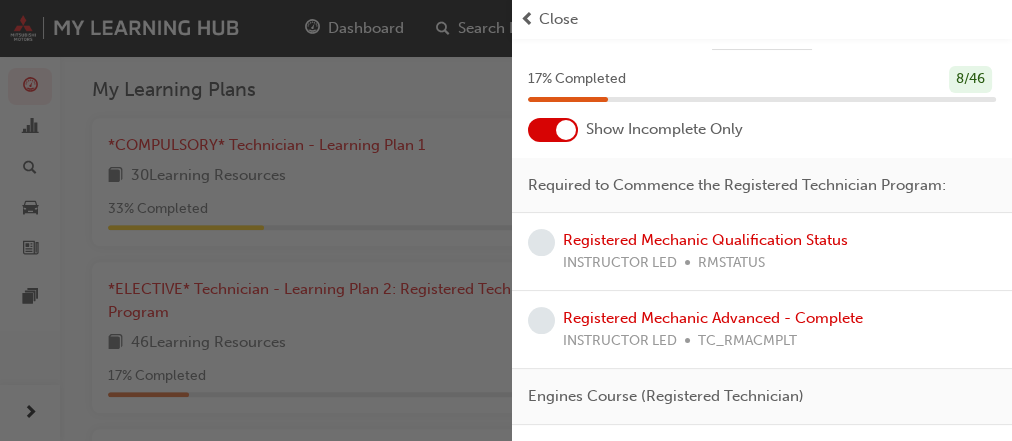 click at bounding box center [553, 130] 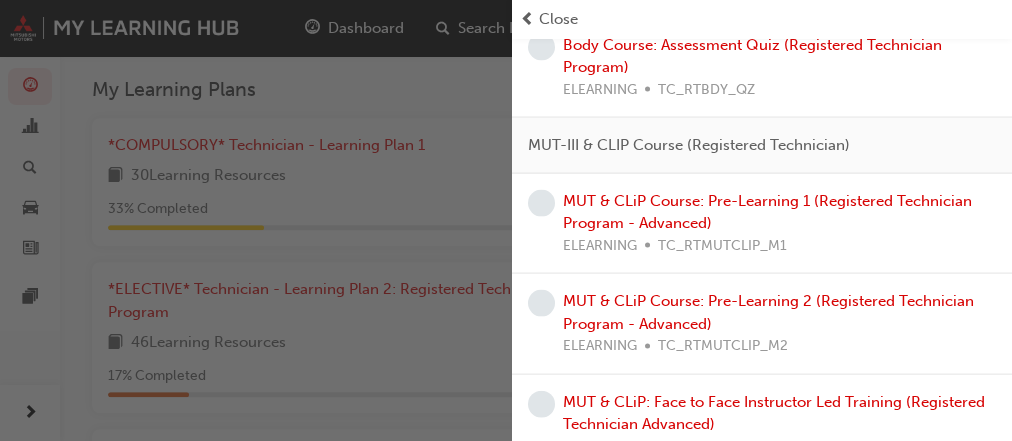 scroll, scrollTop: 1992, scrollLeft: 0, axis: vertical 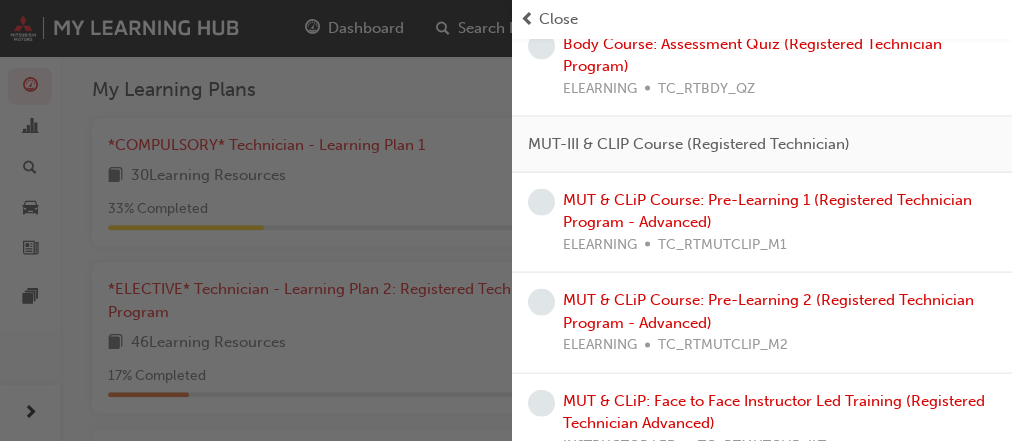 click at bounding box center [256, 220] 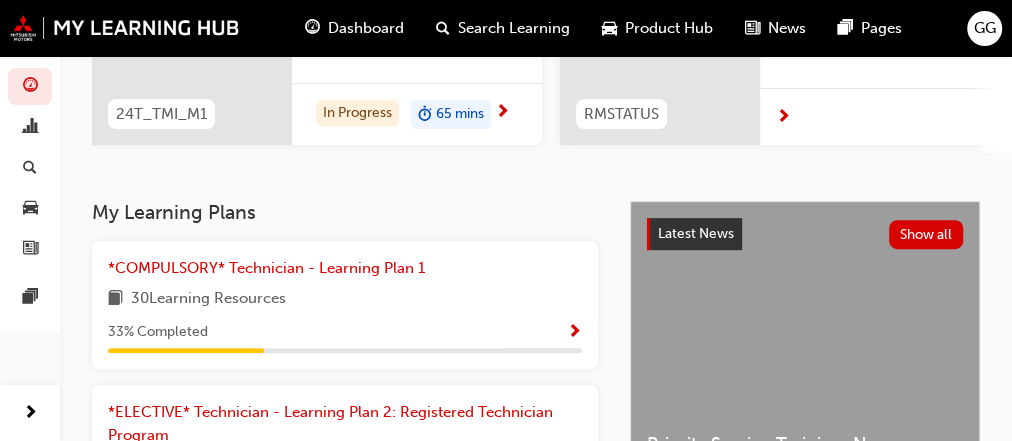 scroll, scrollTop: 278, scrollLeft: 0, axis: vertical 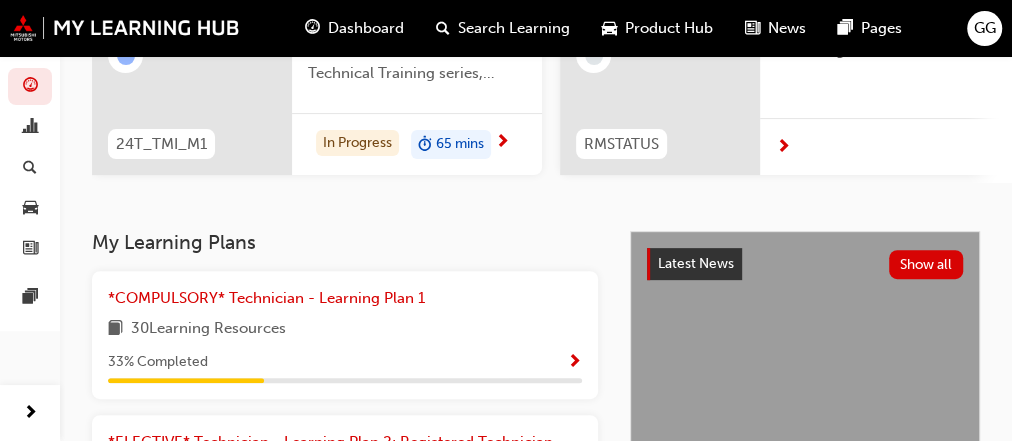 click on "33 % Completed" at bounding box center (345, 362) 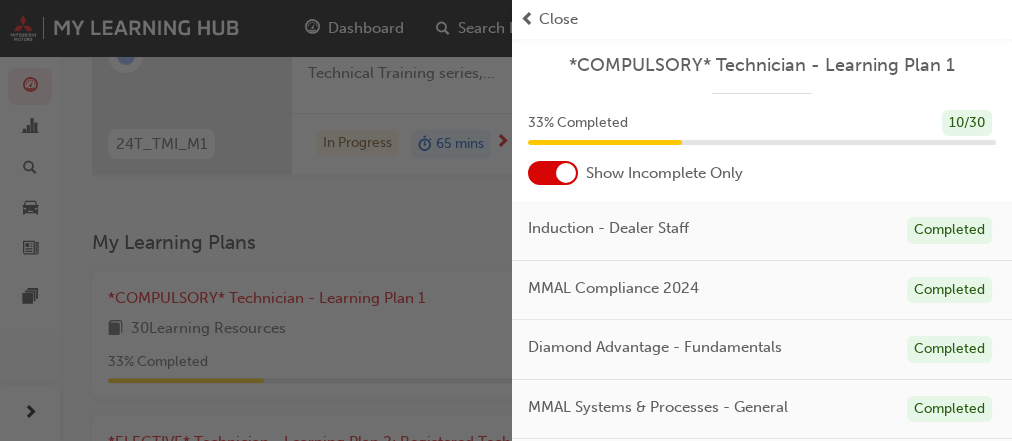 click at bounding box center [553, 173] 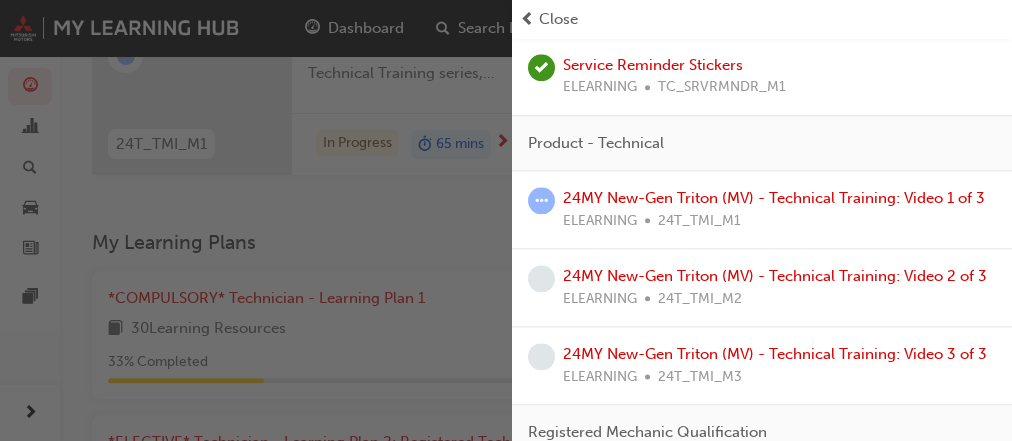 scroll, scrollTop: 1057, scrollLeft: 0, axis: vertical 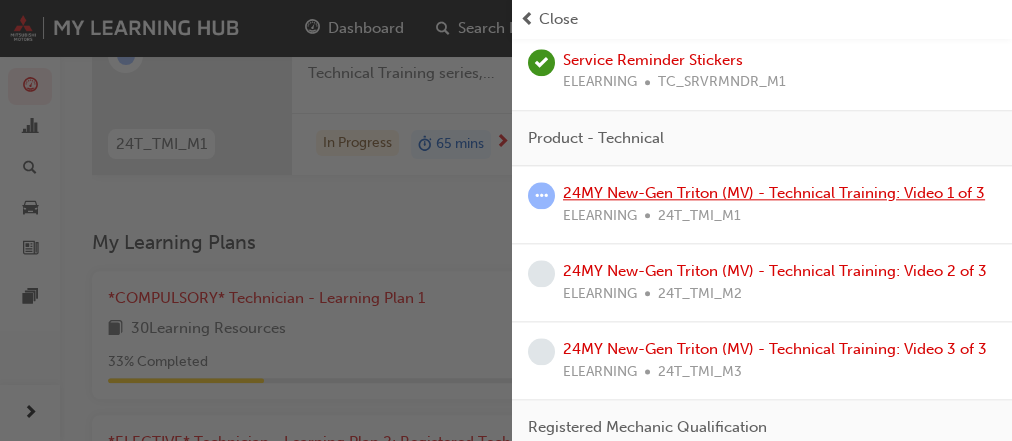 click on "24MY New-Gen Triton (MV) - Technical Training: Video 1 of 3" at bounding box center (774, 193) 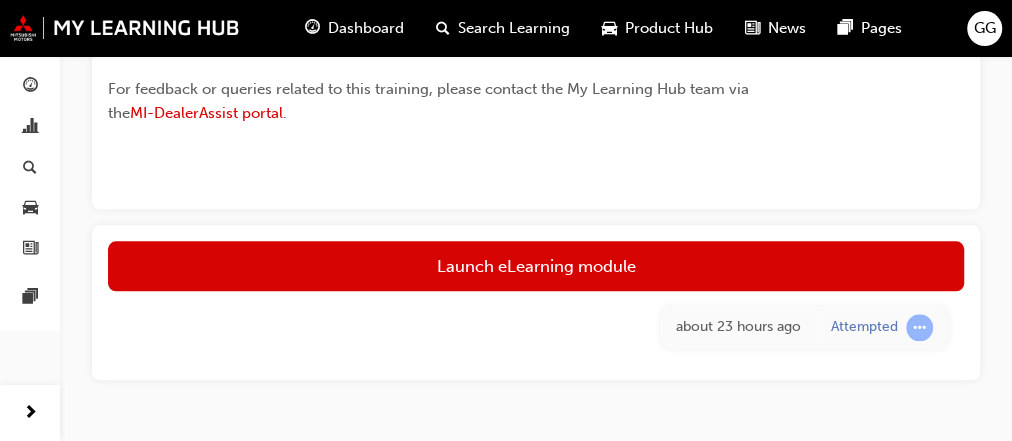 scroll, scrollTop: 937, scrollLeft: 0, axis: vertical 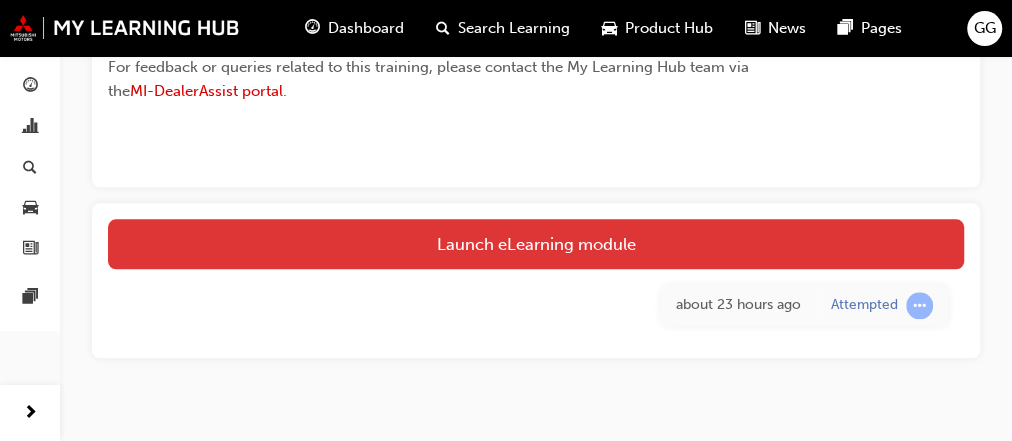 click on "Launch eLearning module" at bounding box center (536, 244) 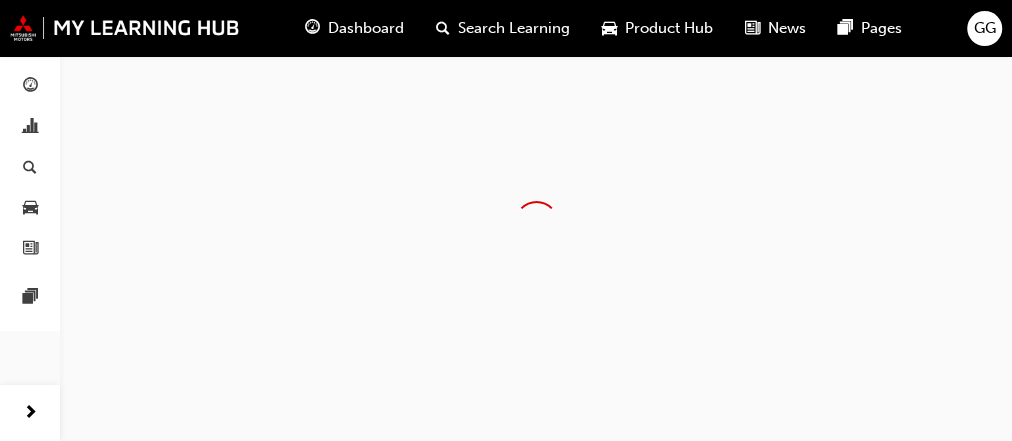 scroll, scrollTop: 0, scrollLeft: 0, axis: both 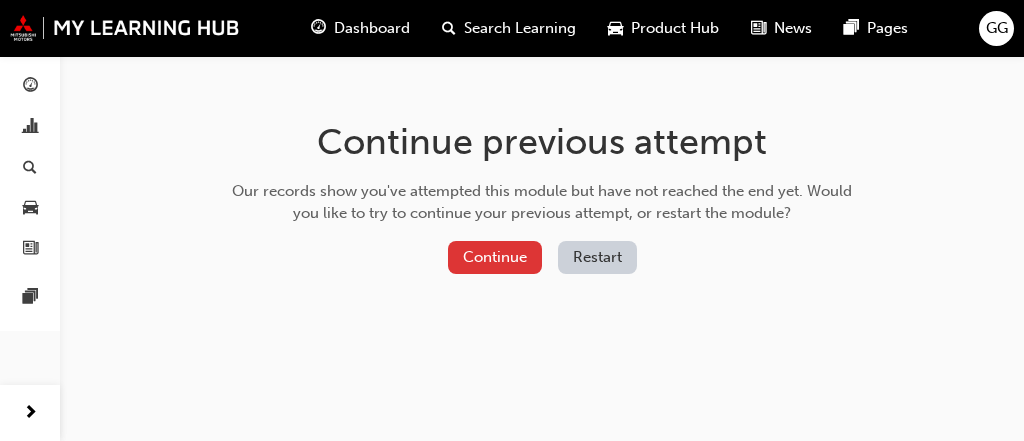 click on "Continue" at bounding box center [495, 257] 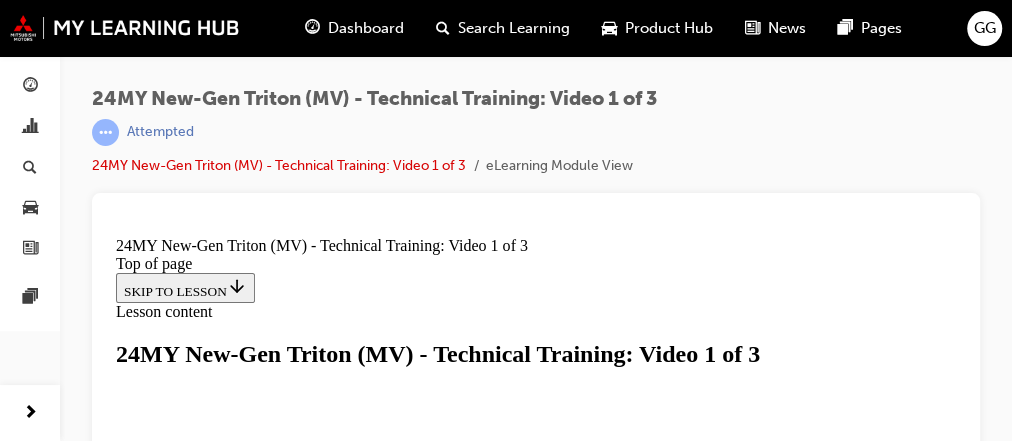 scroll, scrollTop: 0, scrollLeft: 0, axis: both 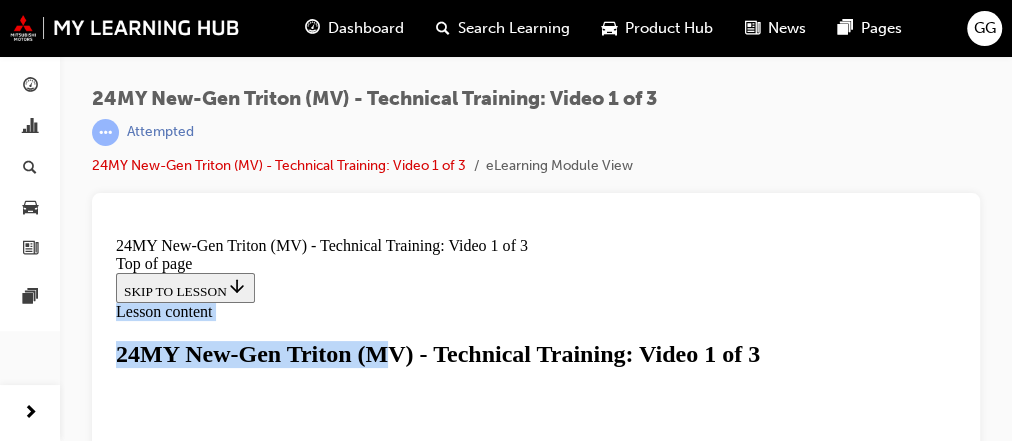 drag, startPoint x: 617, startPoint y: 486, endPoint x: 492, endPoint y: 67, distance: 437.2482 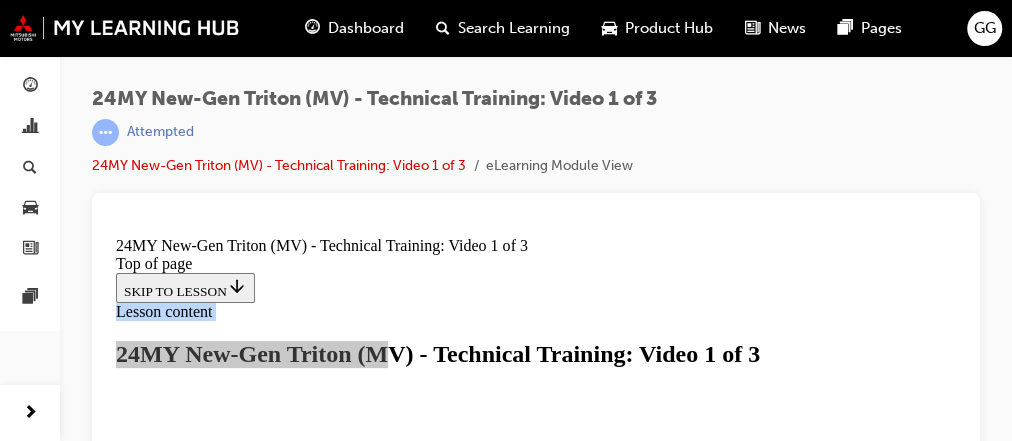 click at bounding box center (536, 346) 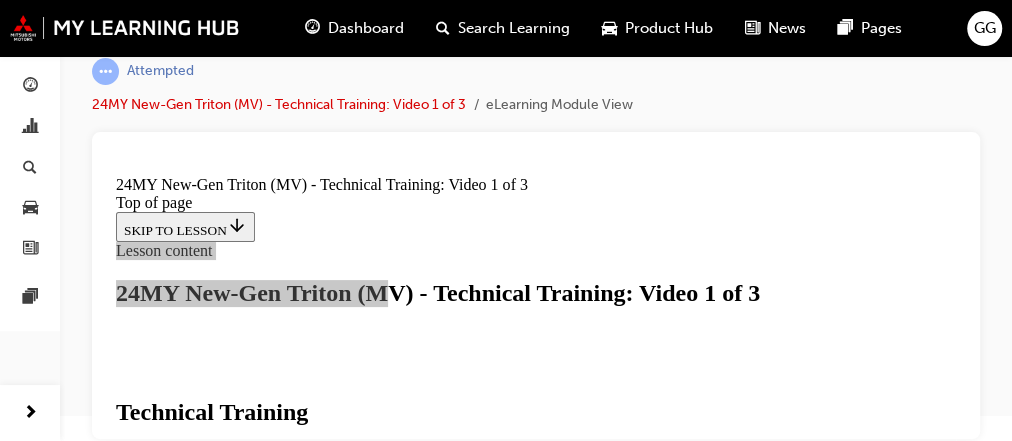 scroll, scrollTop: 481, scrollLeft: 0, axis: vertical 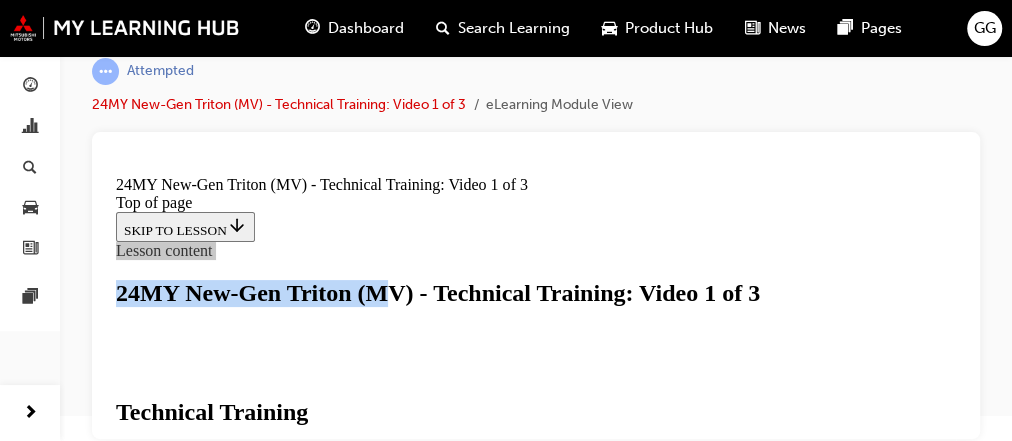 click at bounding box center (164, 814) 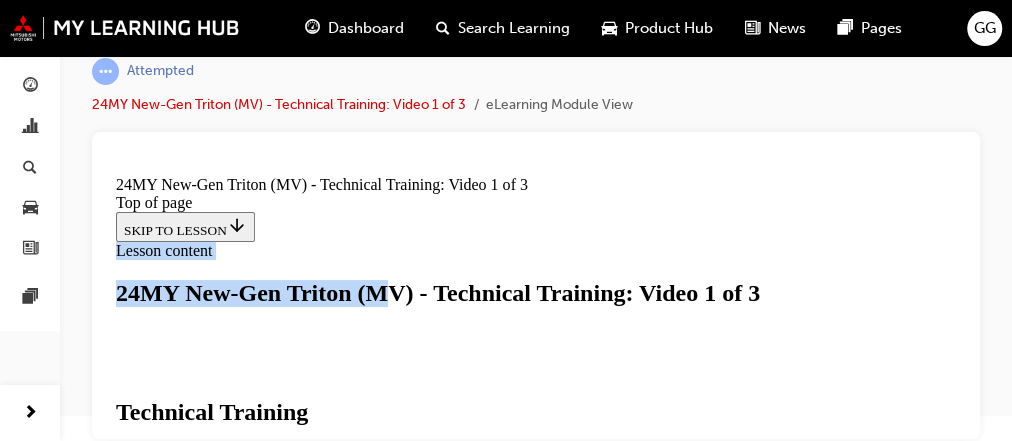 scroll, scrollTop: 633, scrollLeft: 0, axis: vertical 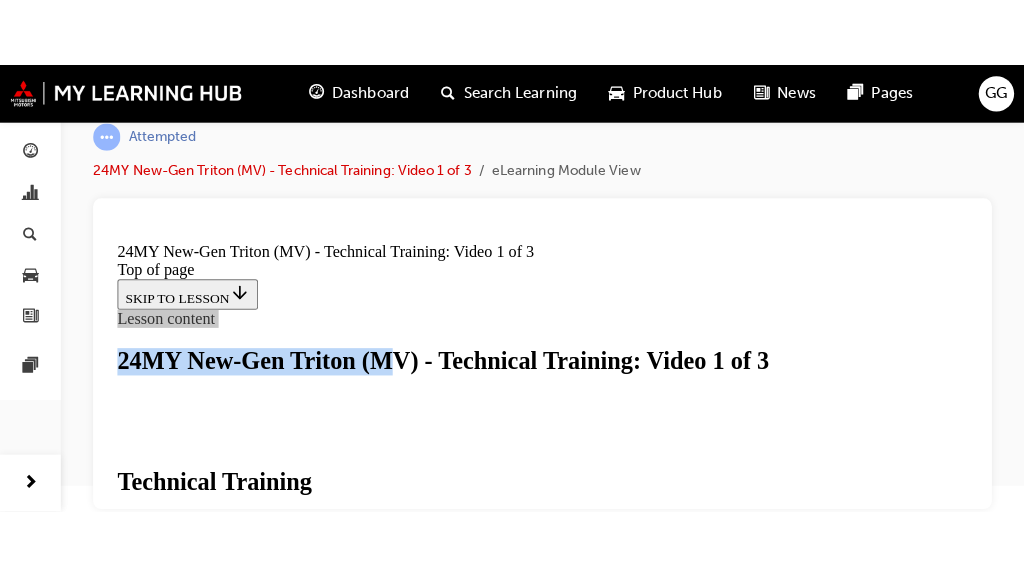 click at bounding box center (283, 1262) 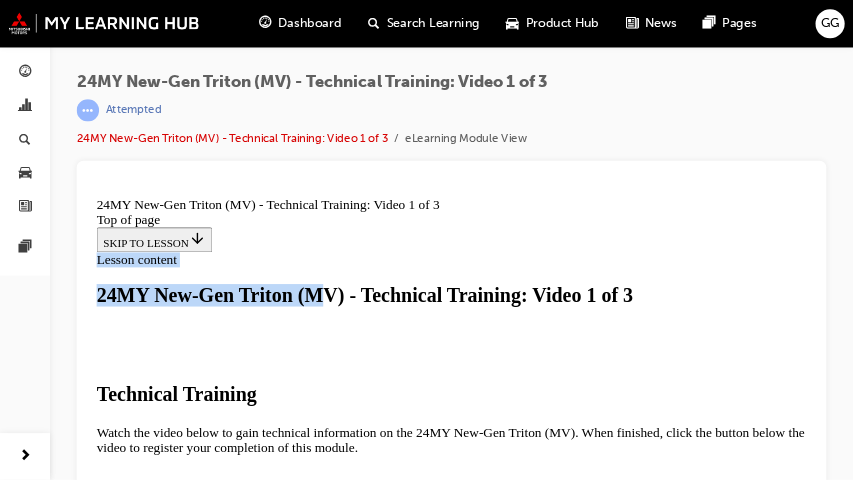 scroll, scrollTop: 588, scrollLeft: 0, axis: vertical 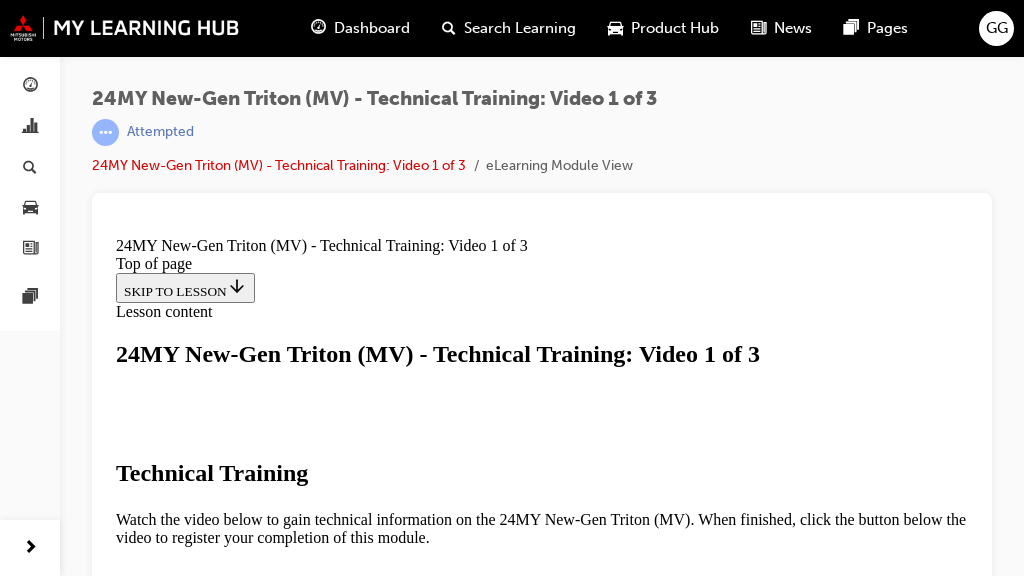 click at bounding box center (164, 875) 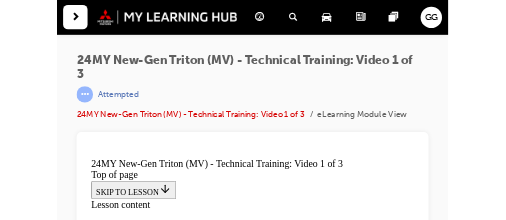 scroll, scrollTop: 562, scrollLeft: 0, axis: vertical 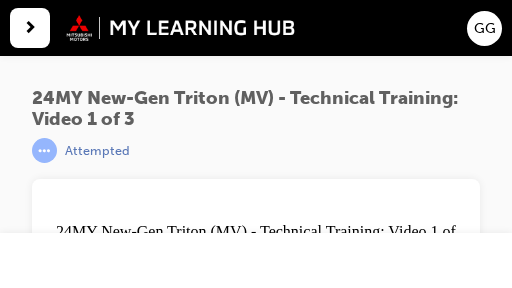 click at bounding box center [104, 945] 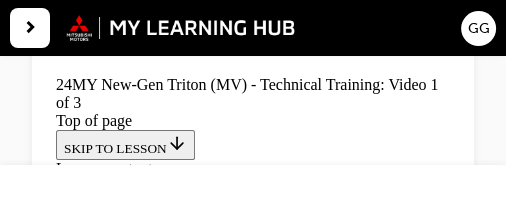 scroll, scrollTop: 155, scrollLeft: 0, axis: vertical 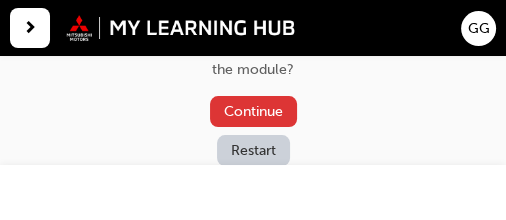 click on "Continue" at bounding box center [253, 111] 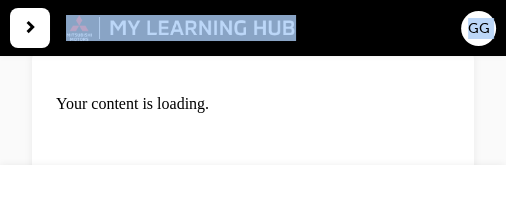 scroll, scrollTop: 0, scrollLeft: 0, axis: both 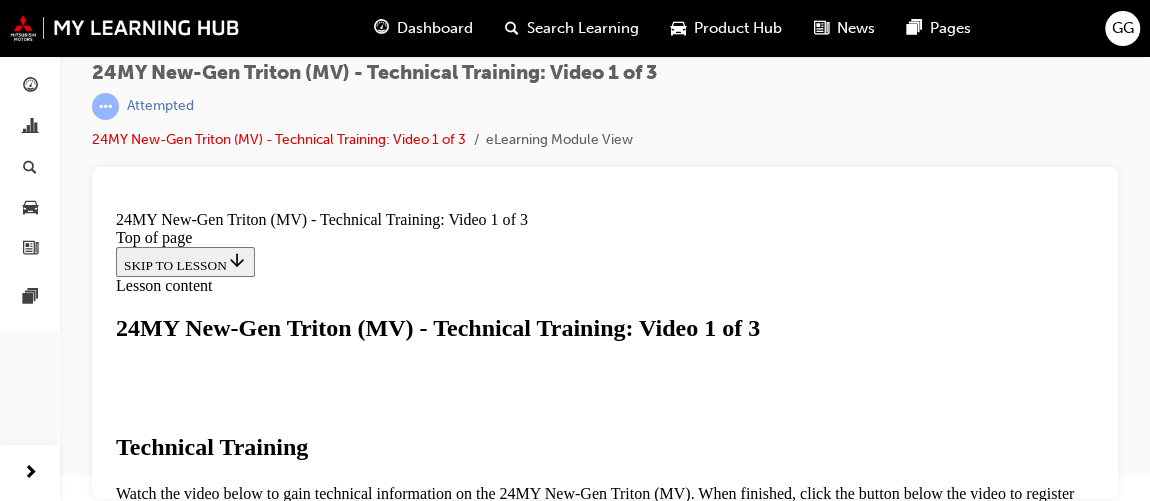 click at bounding box center (164, 849) 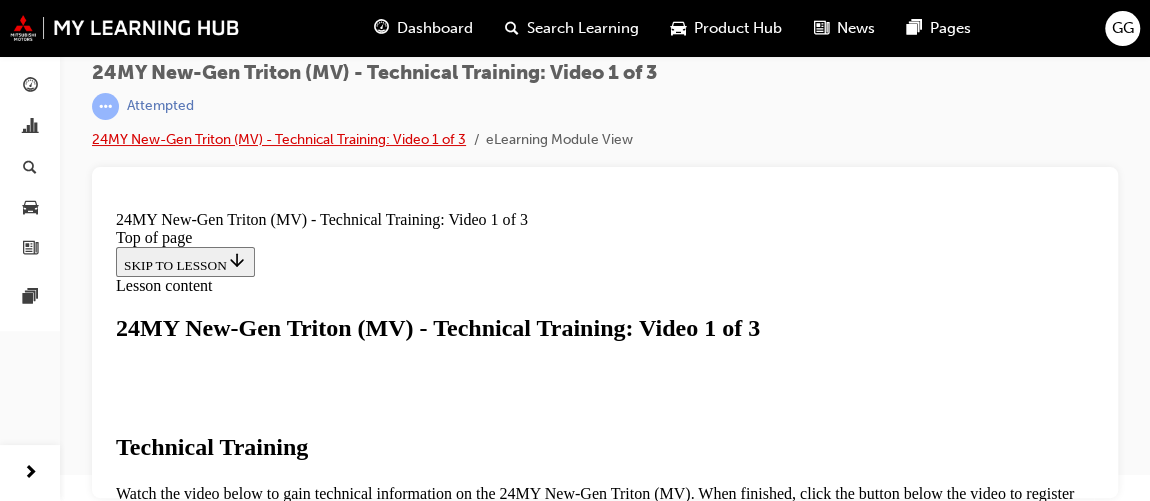 click on "24MY New-Gen Triton (MV) - Technical Training: Video 1 of 3" at bounding box center [279, 139] 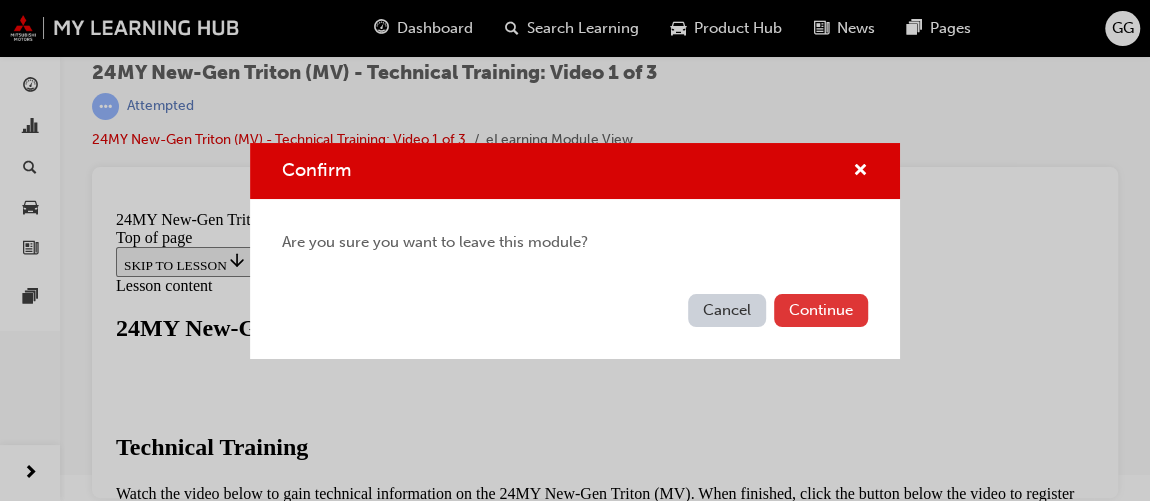 click on "Continue" at bounding box center (821, 310) 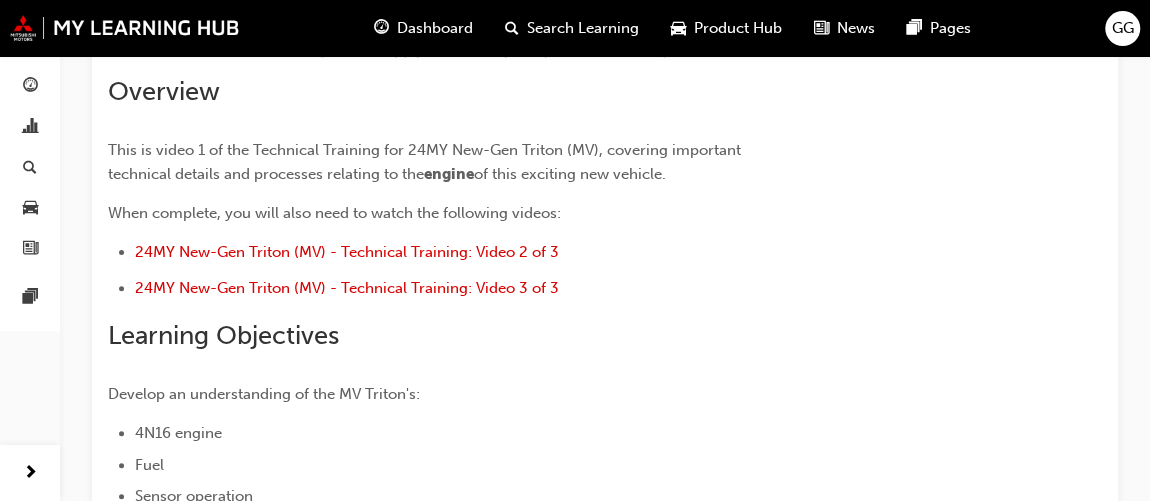 scroll, scrollTop: 201, scrollLeft: 0, axis: vertical 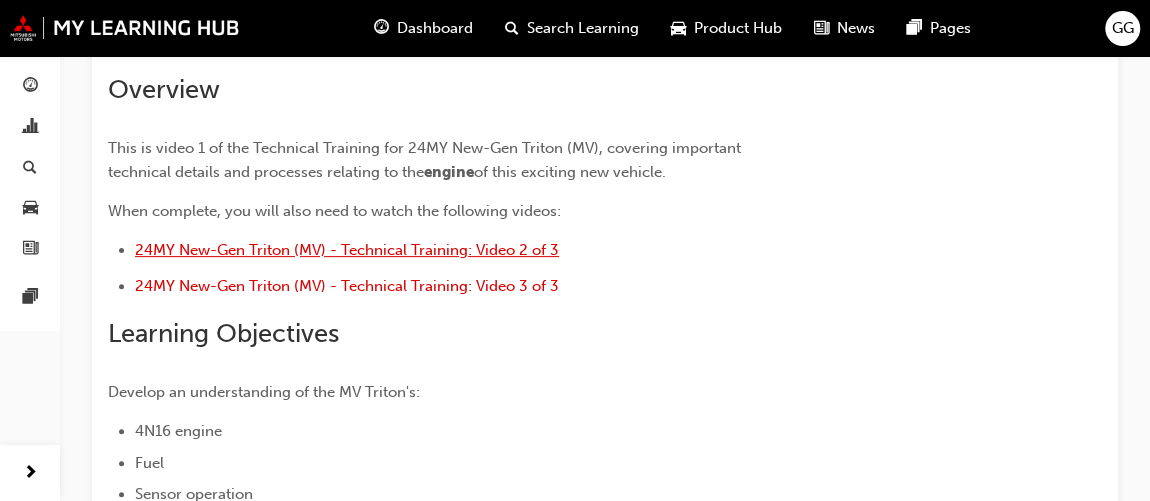 click on "24MY New-Gen Triton (MV) - Technical Training: Video 2 of 3" at bounding box center (347, 250) 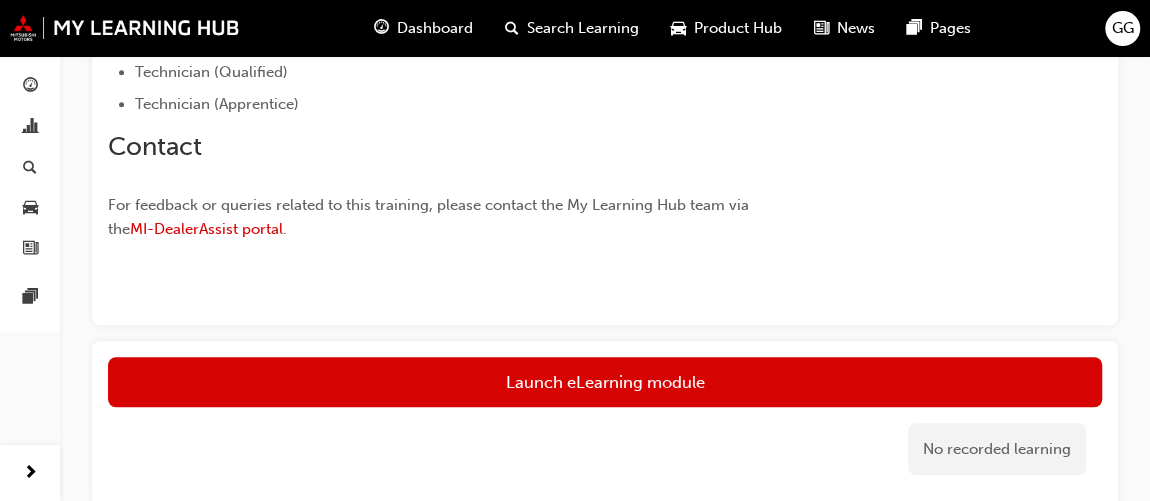 scroll, scrollTop: 658, scrollLeft: 0, axis: vertical 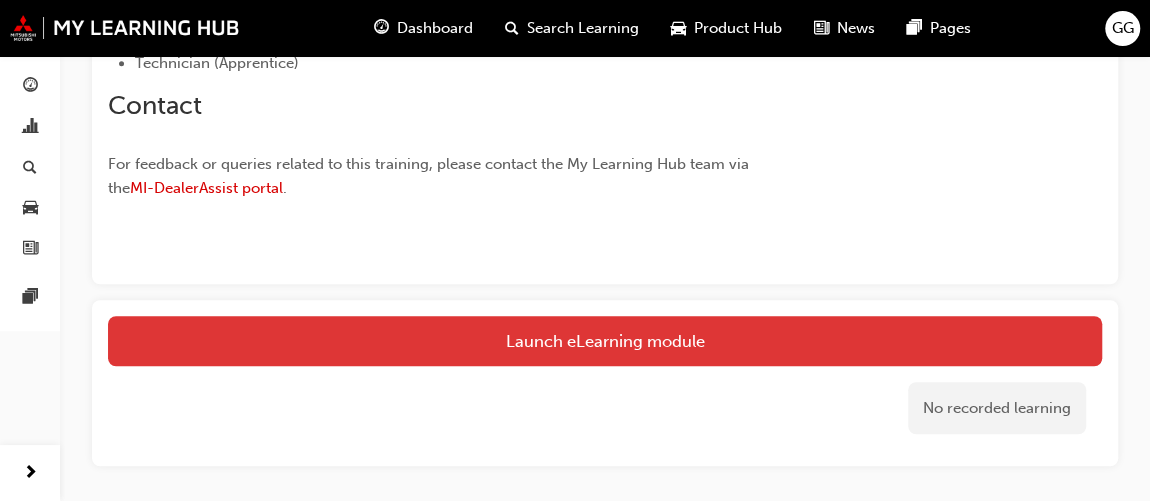 click on "Launch eLearning module" at bounding box center (605, 341) 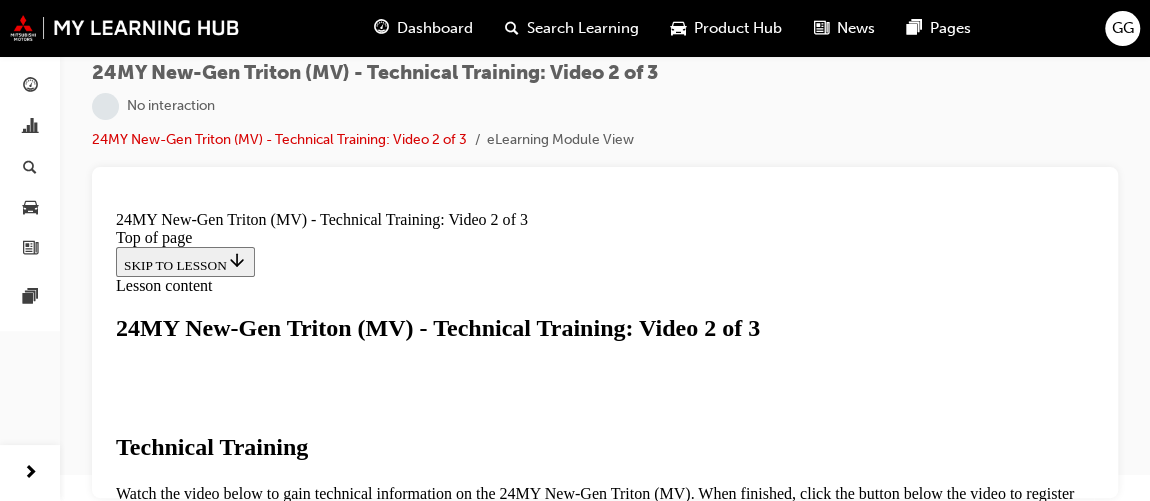 scroll, scrollTop: 0, scrollLeft: 0, axis: both 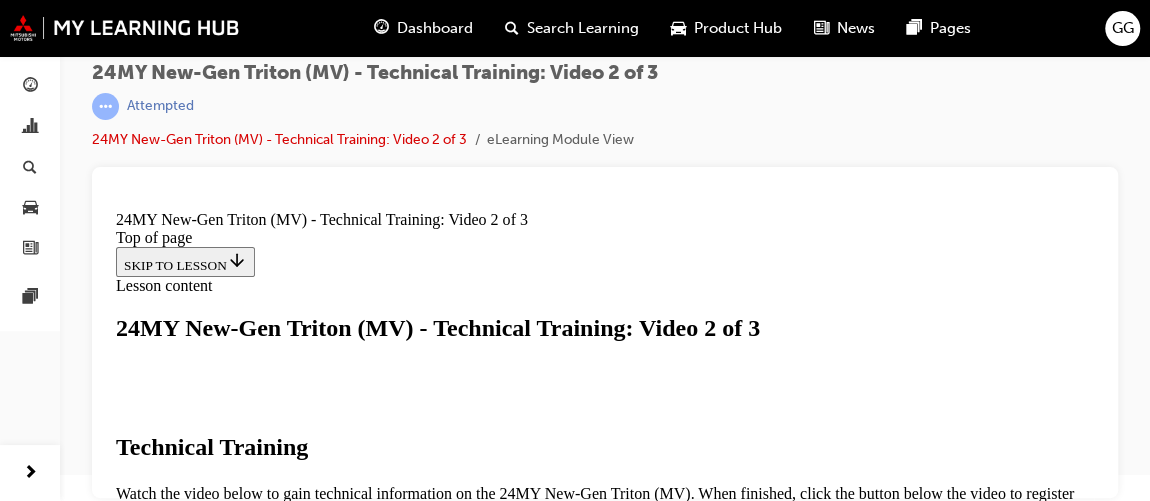 click at bounding box center (164, 849) 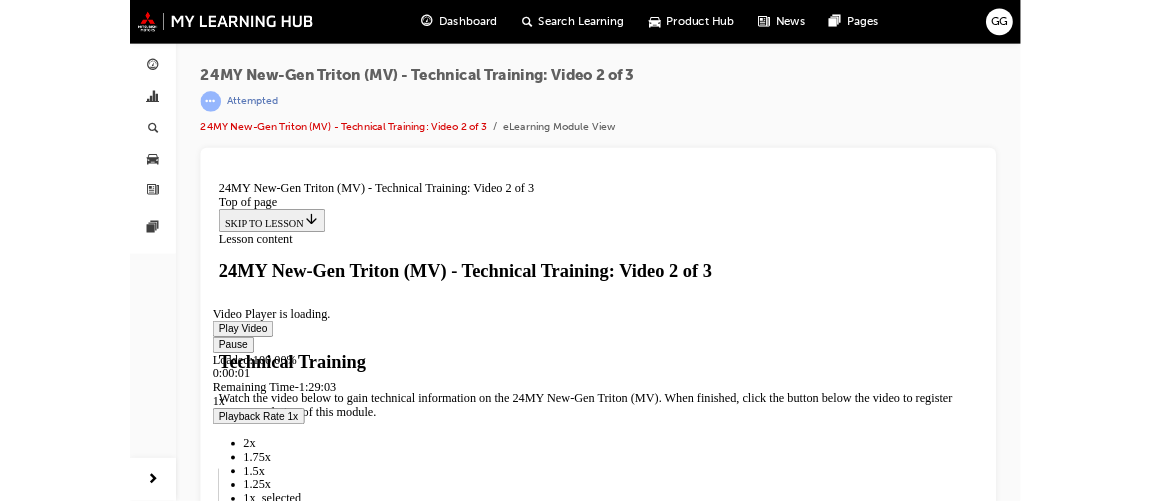 scroll, scrollTop: 559, scrollLeft: 0, axis: vertical 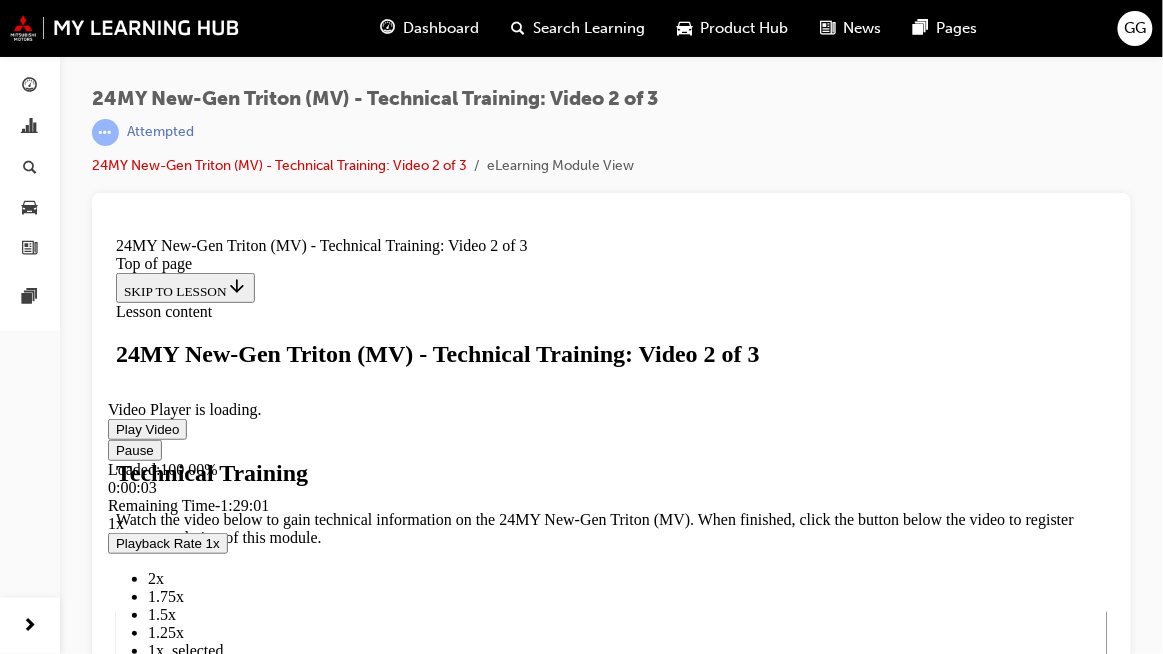 type 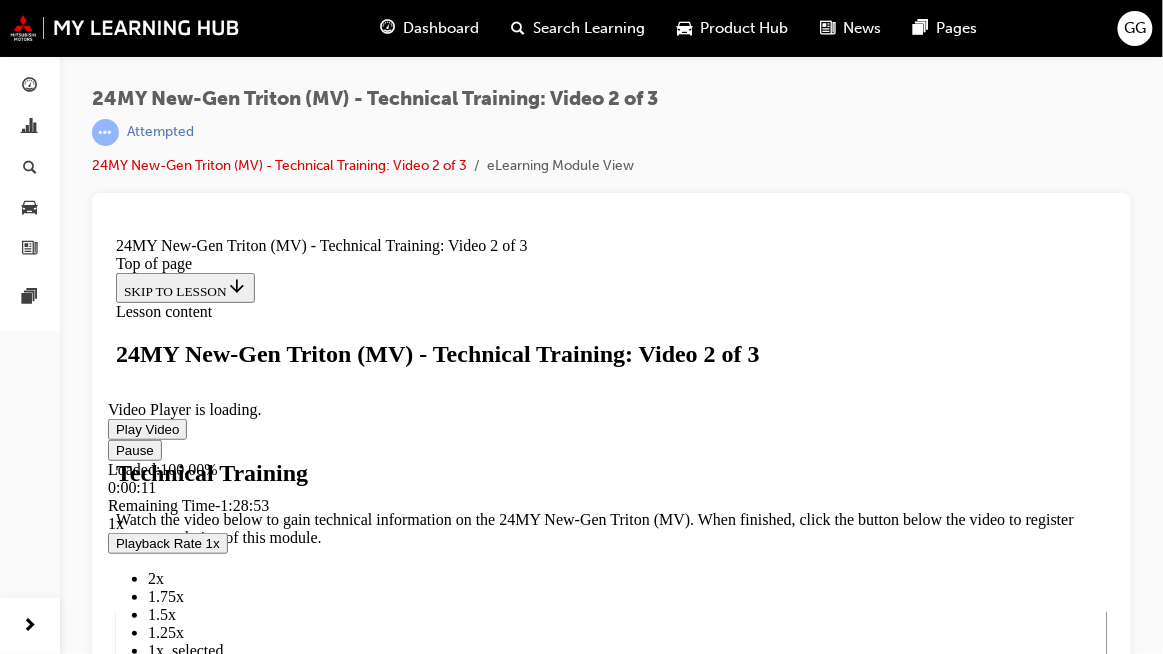 click at bounding box center [233, 810] 